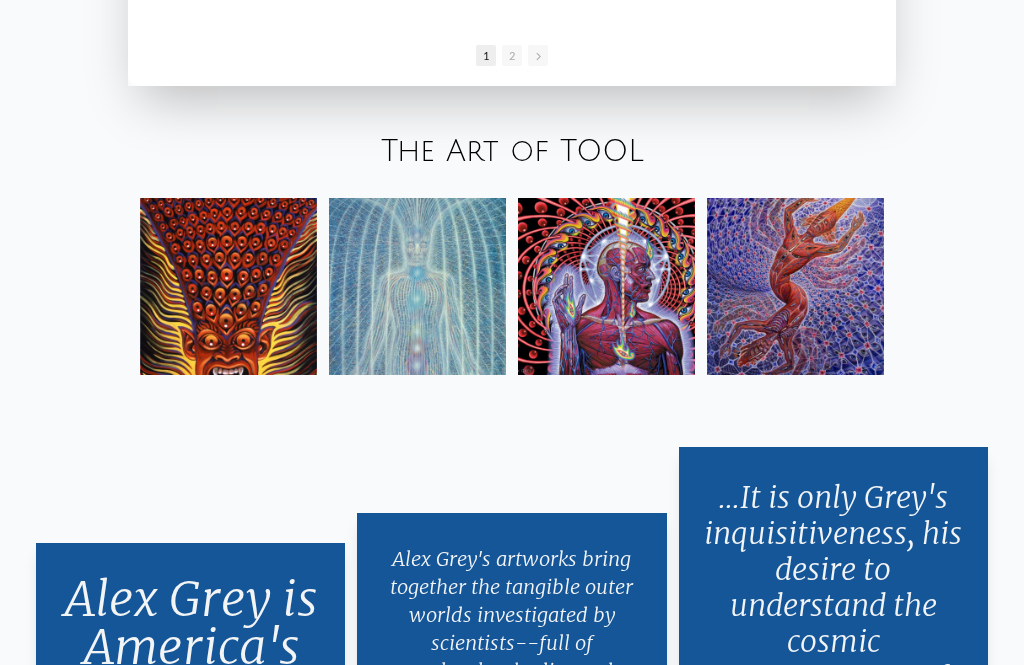 scroll, scrollTop: 2906, scrollLeft: 0, axis: vertical 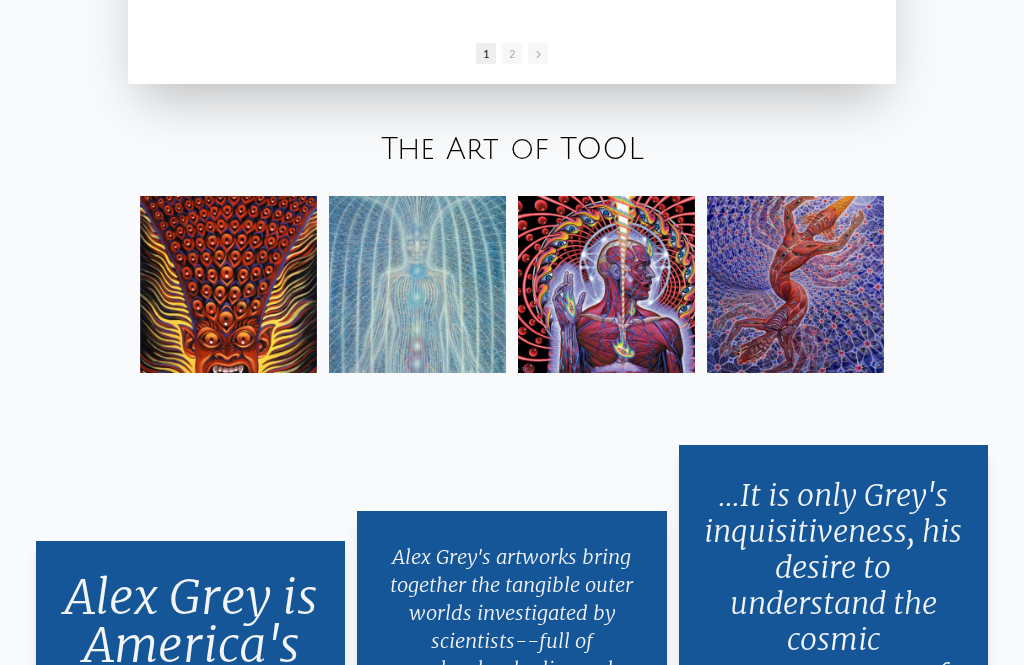 click at bounding box center (795, 285) 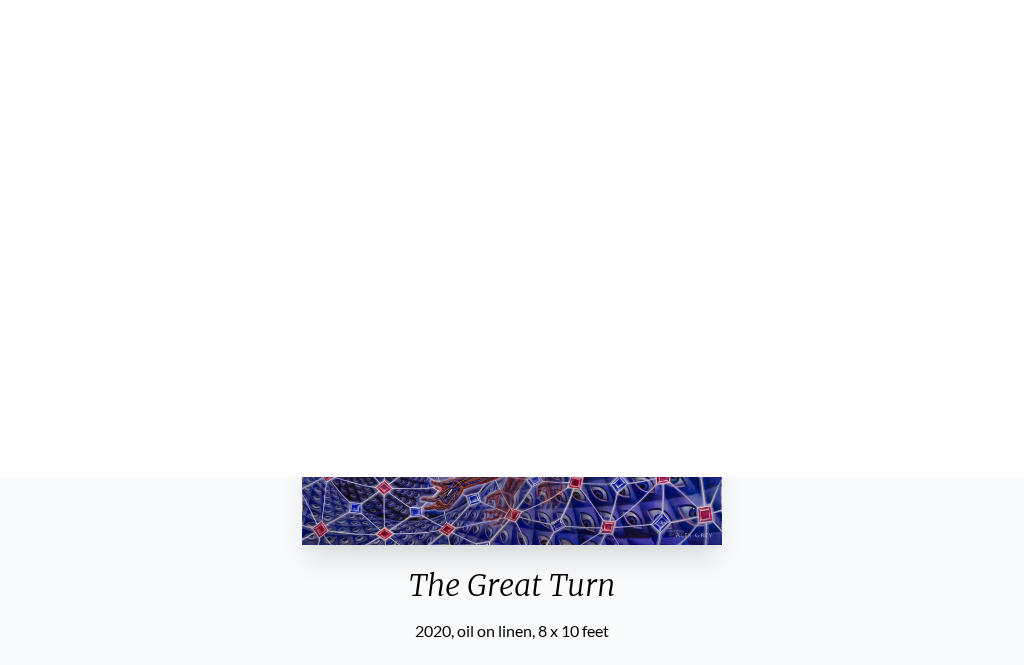 scroll, scrollTop: 0, scrollLeft: 0, axis: both 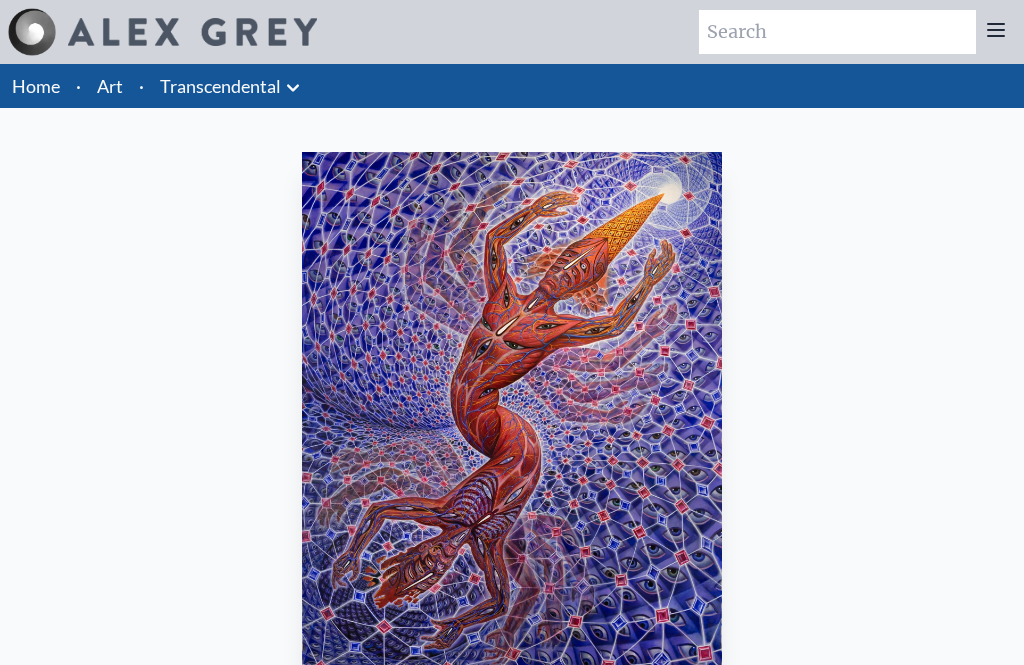 click on "Home" at bounding box center (36, 86) 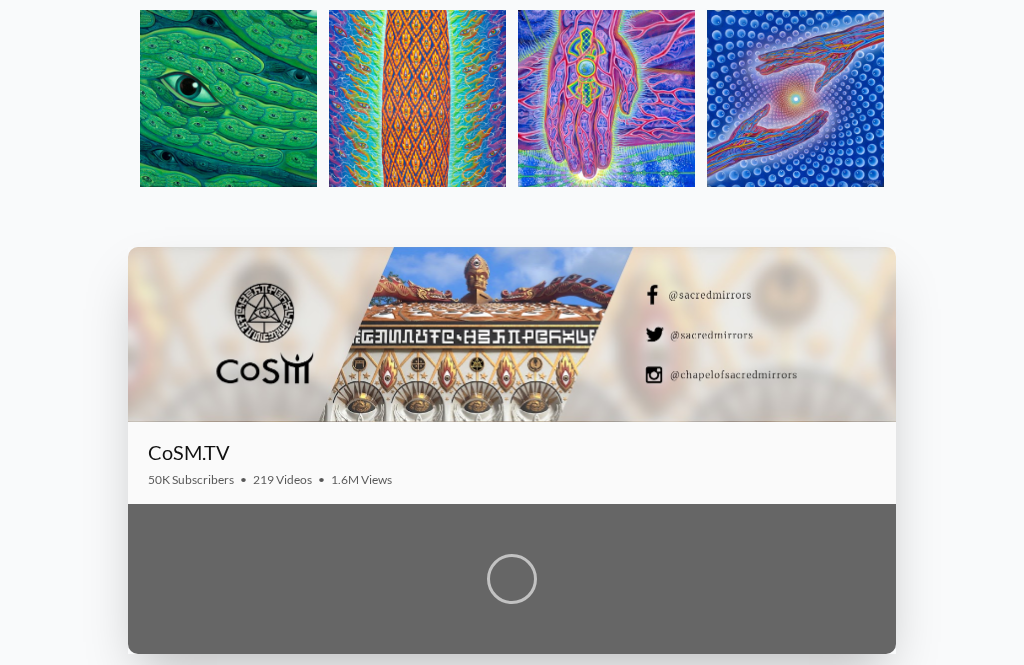 scroll, scrollTop: 2114, scrollLeft: 0, axis: vertical 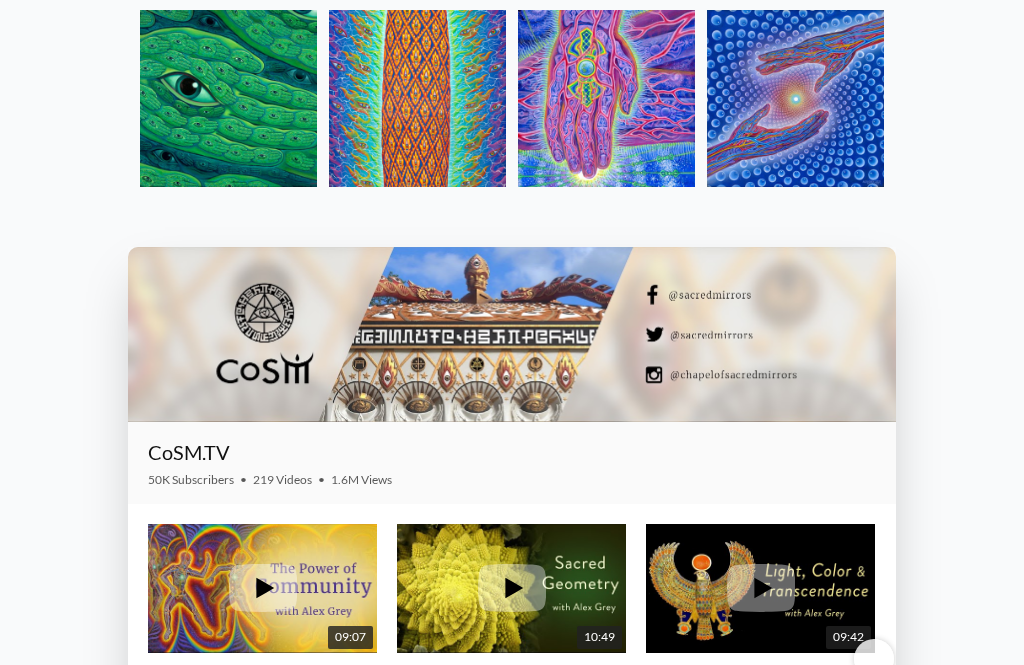 click at bounding box center [795, 98] 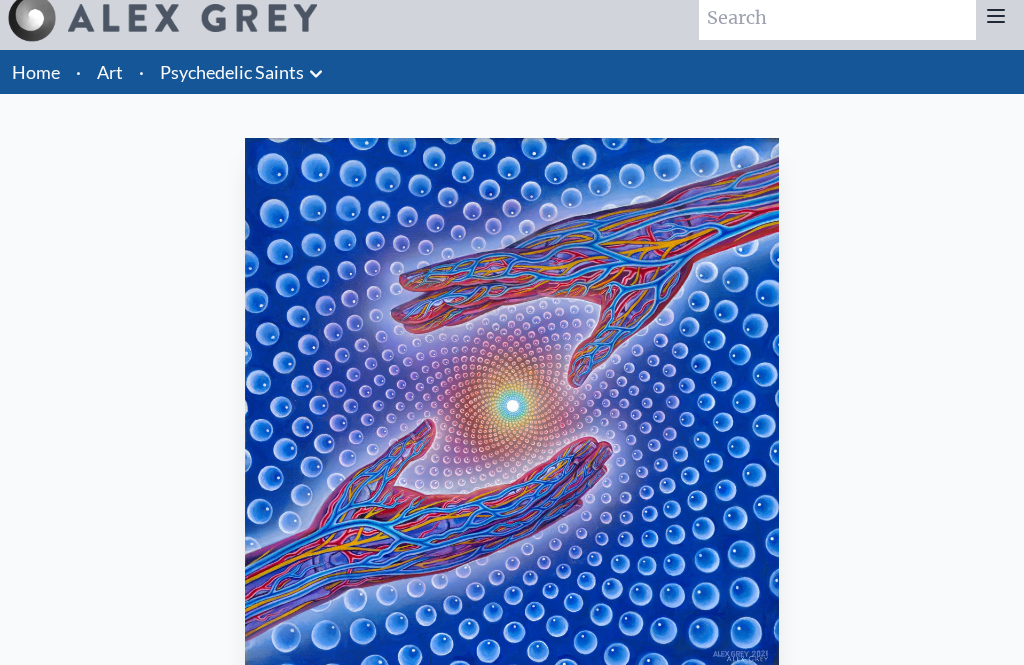scroll, scrollTop: 0, scrollLeft: 0, axis: both 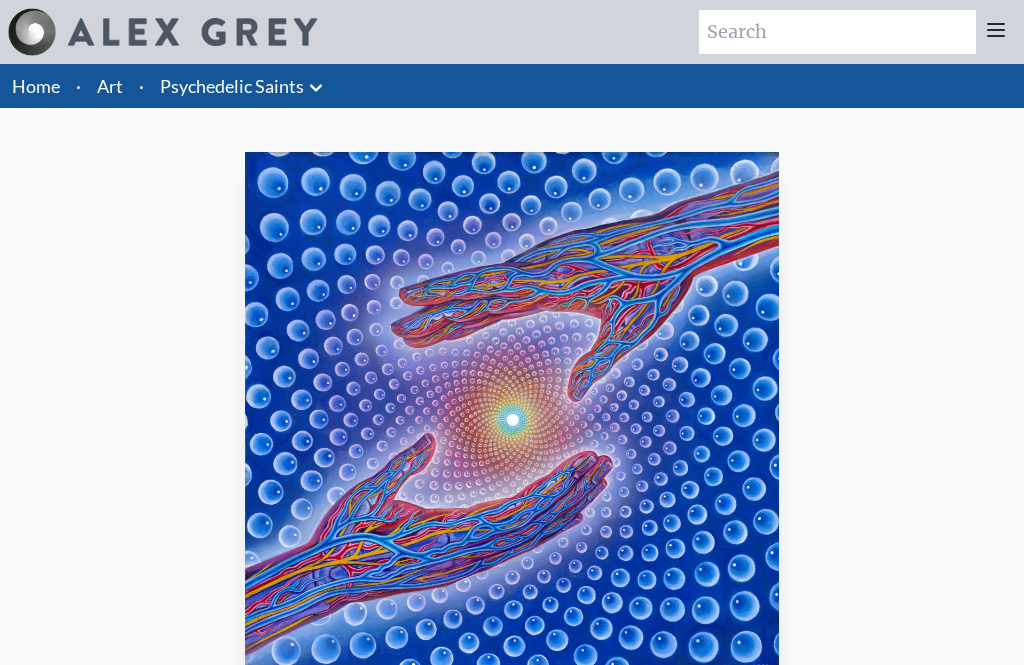 click on "Art" at bounding box center [110, 86] 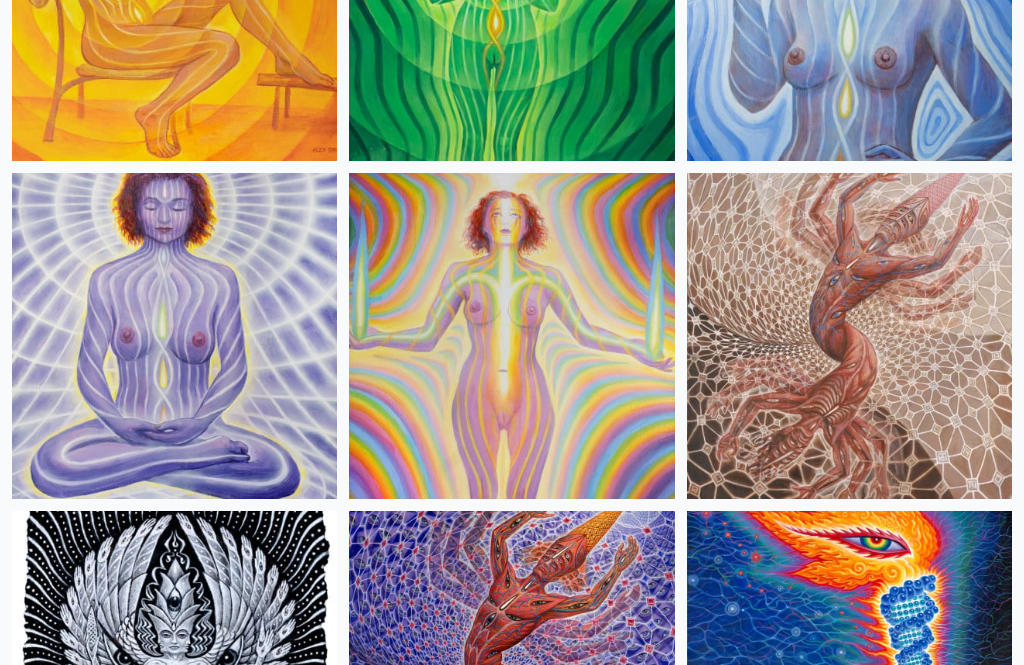 scroll, scrollTop: 2418, scrollLeft: 0, axis: vertical 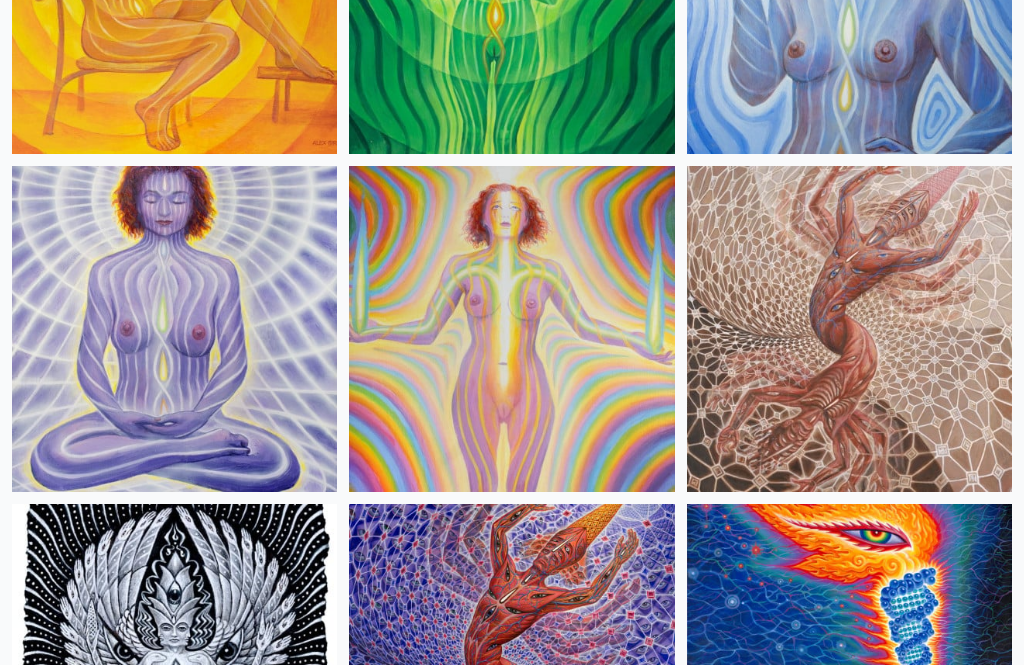 click at bounding box center (849, 328) 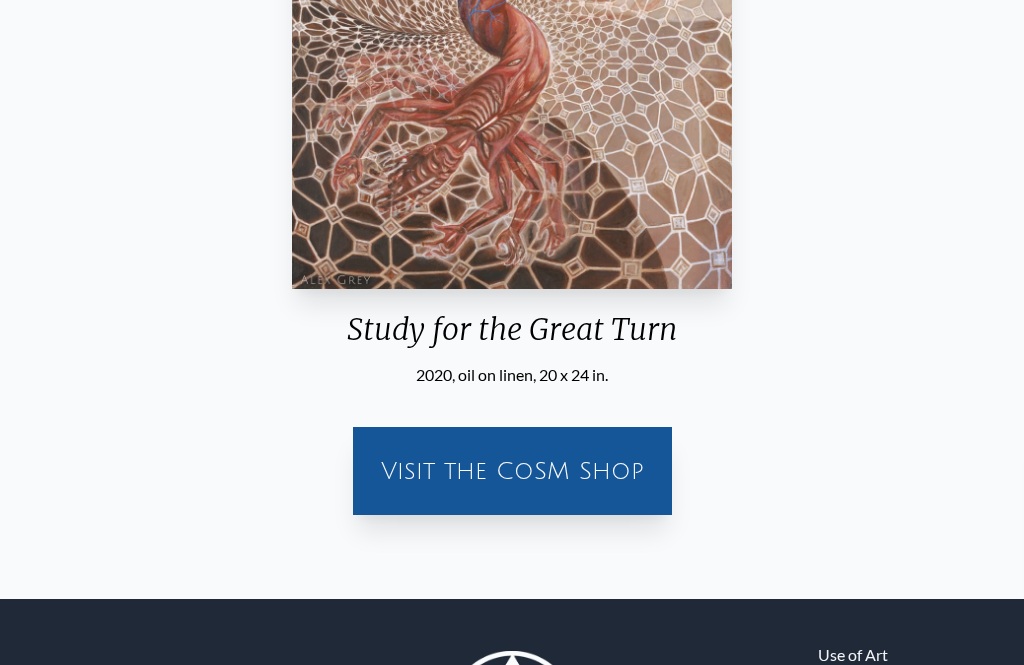scroll, scrollTop: 394, scrollLeft: 0, axis: vertical 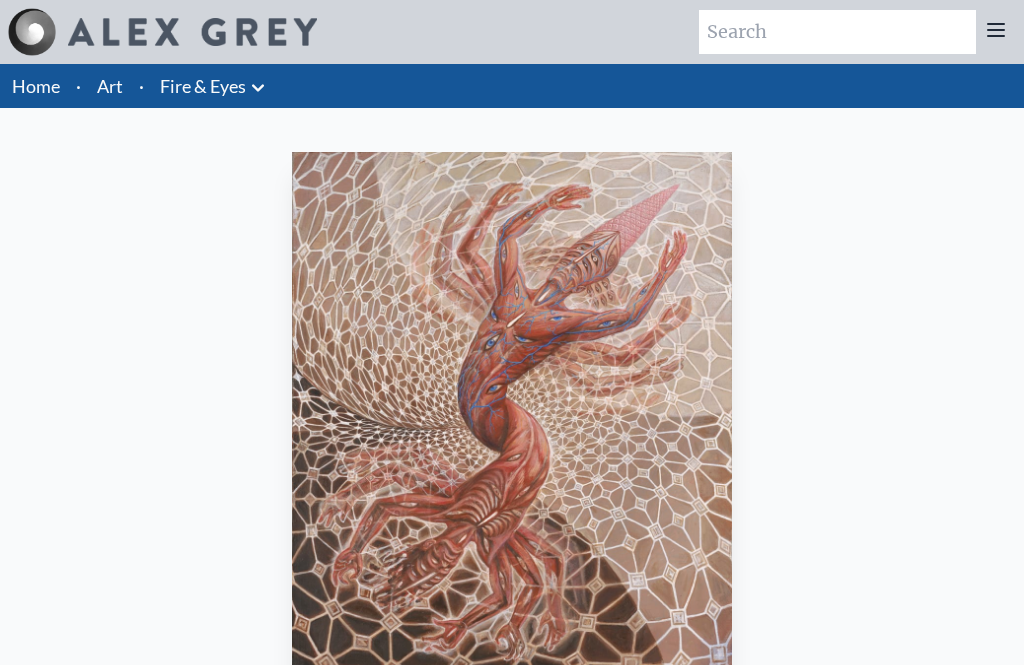 click on "Art" at bounding box center [110, 86] 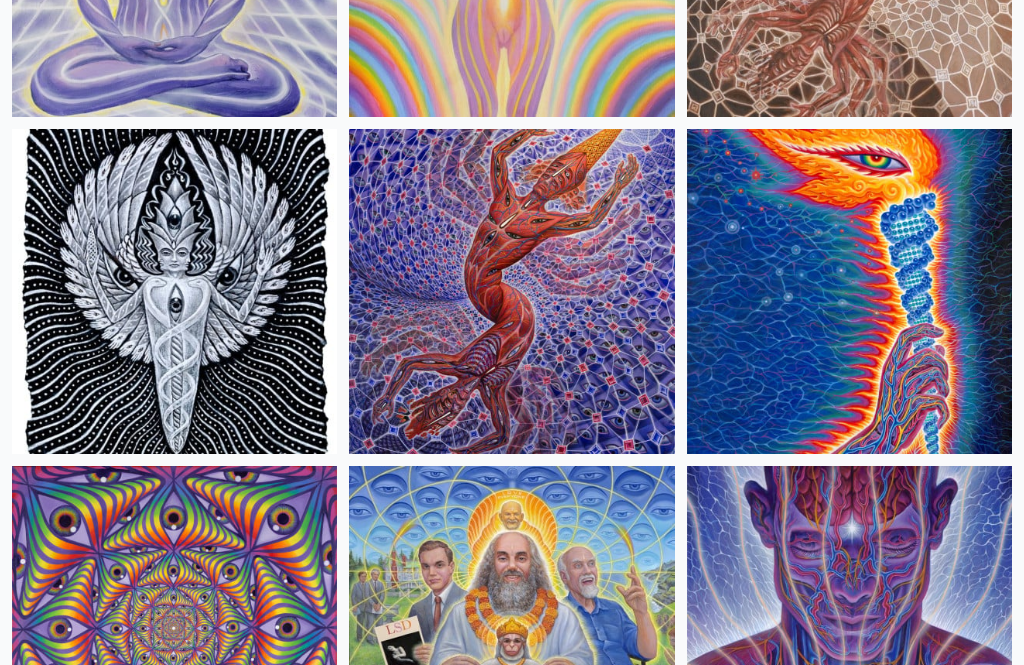 scroll, scrollTop: 2810, scrollLeft: 0, axis: vertical 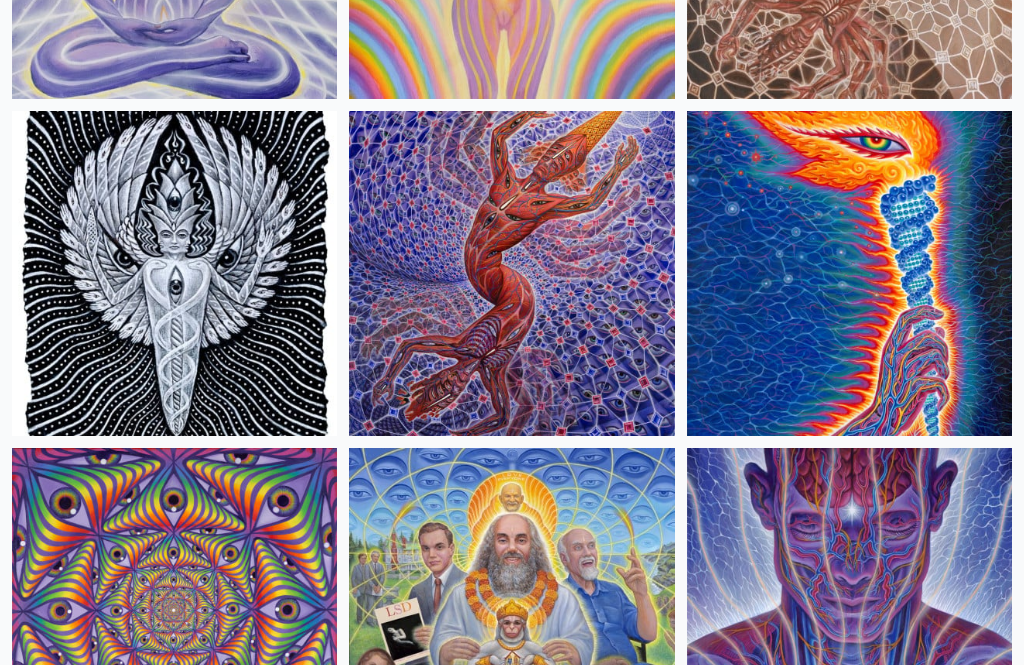 click at bounding box center (849, 274) 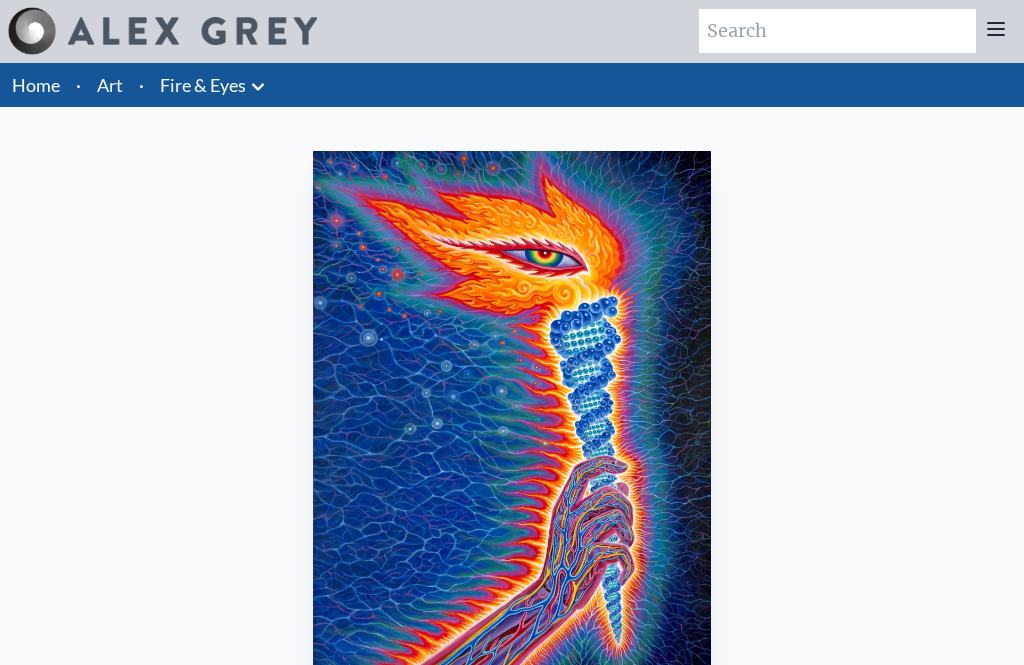 scroll, scrollTop: 0, scrollLeft: 0, axis: both 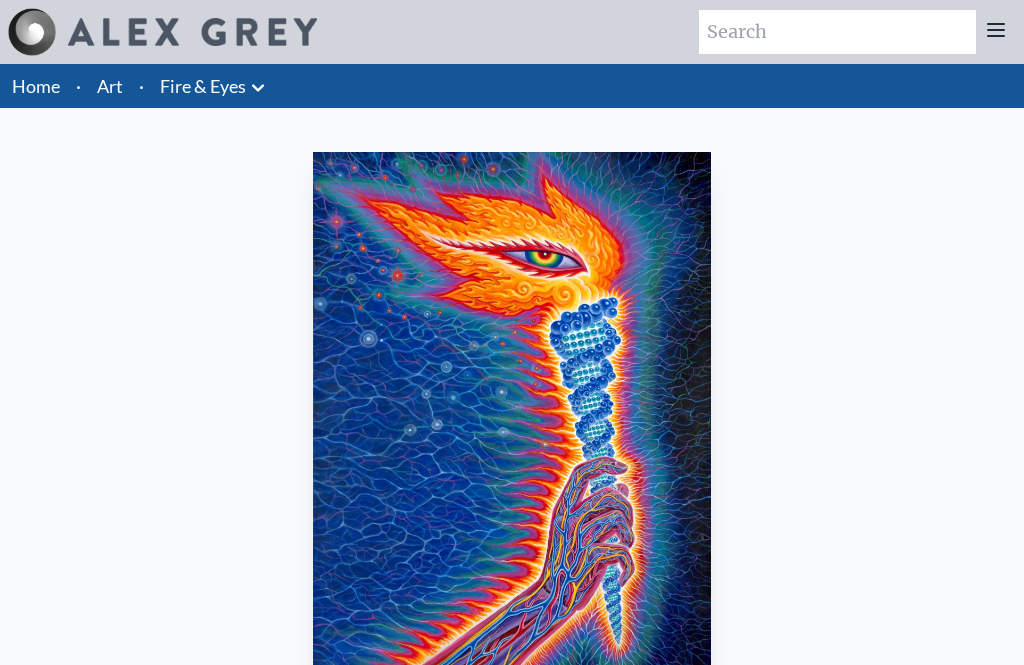 click on "Art" at bounding box center [110, 86] 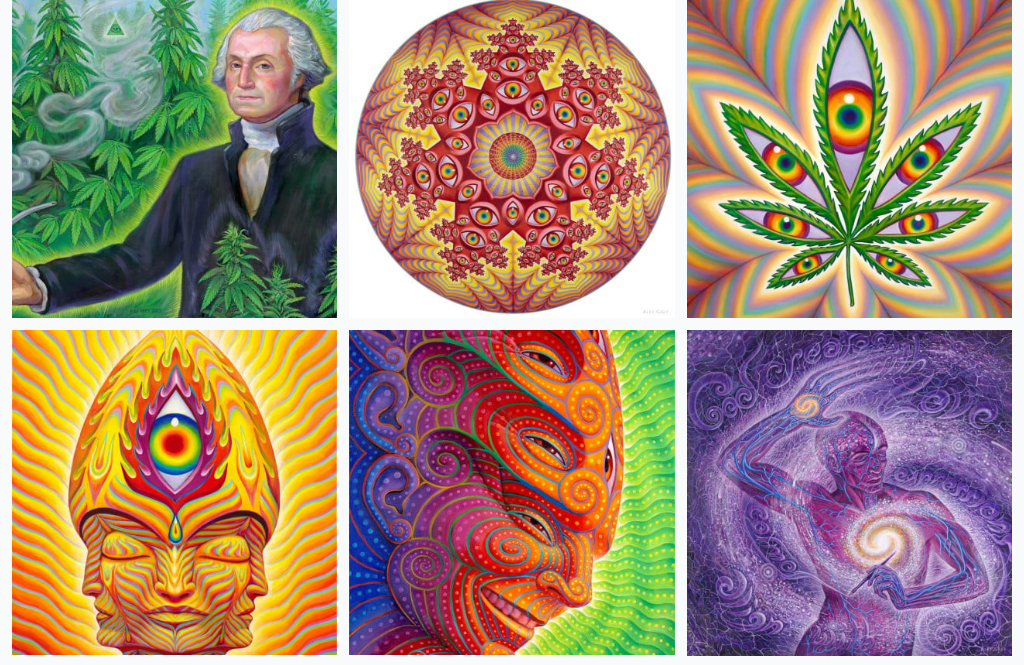 scroll, scrollTop: 4953, scrollLeft: 0, axis: vertical 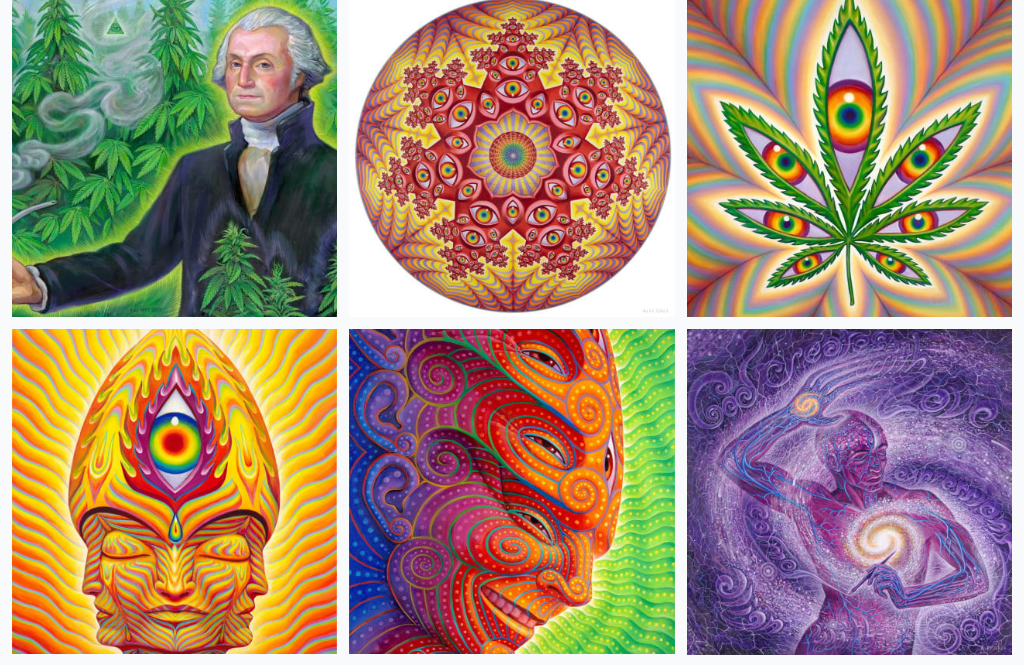 click at bounding box center [849, 492] 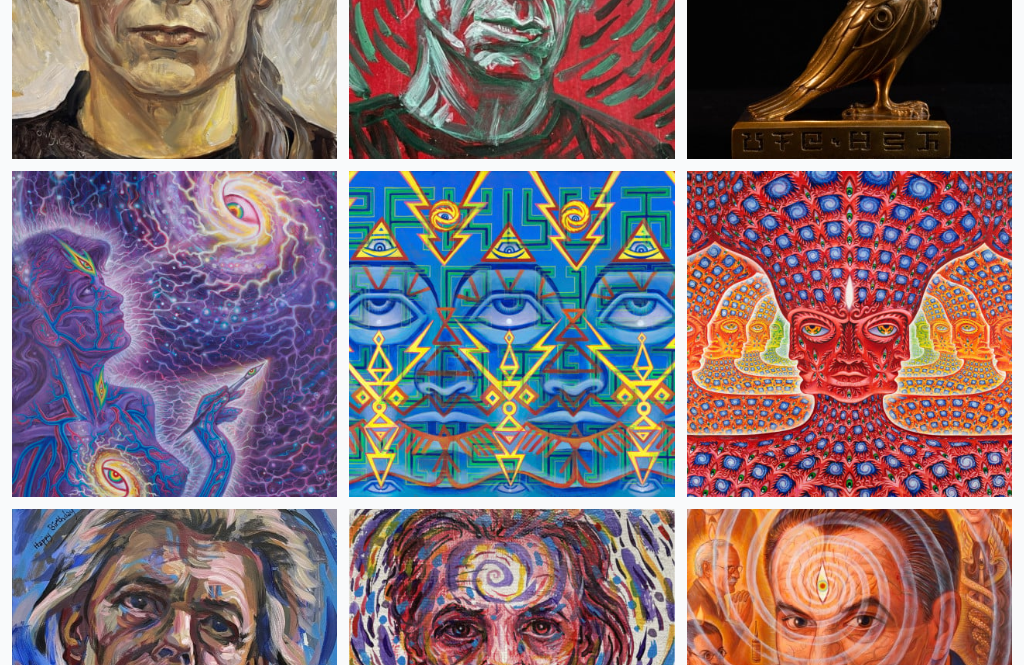 scroll, scrollTop: 7136, scrollLeft: 0, axis: vertical 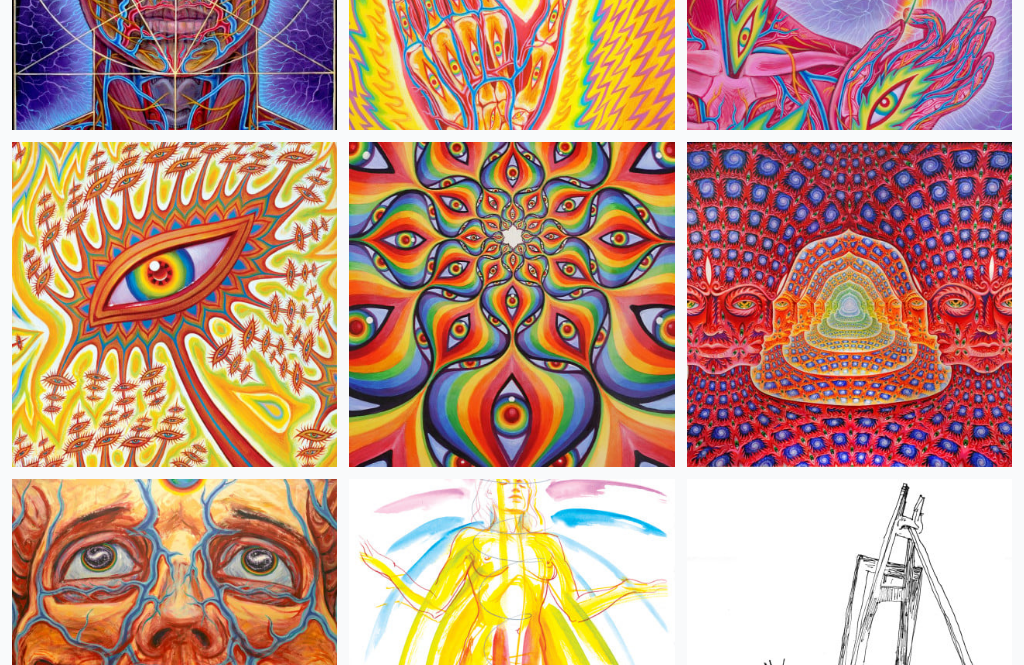 click at bounding box center [849, 304] 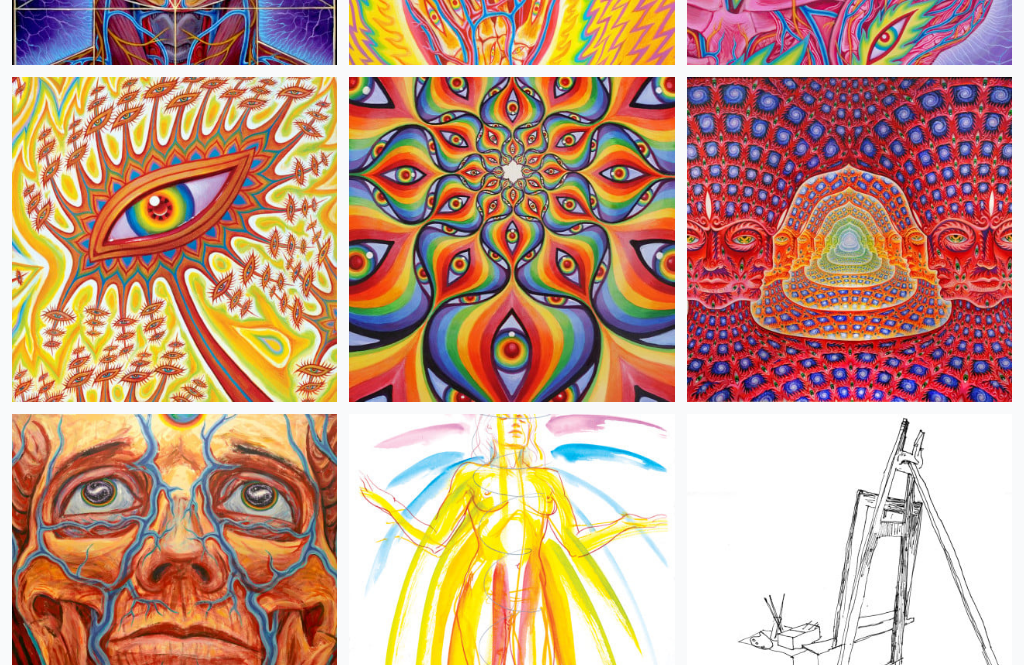 click at bounding box center [174, 239] 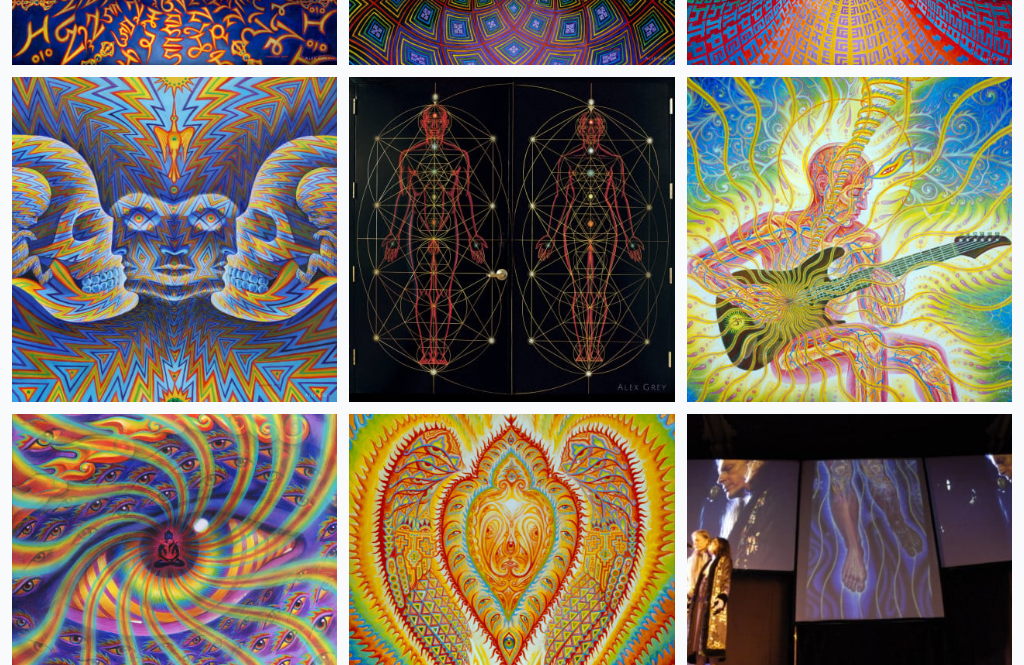 scroll, scrollTop: 14999, scrollLeft: 0, axis: vertical 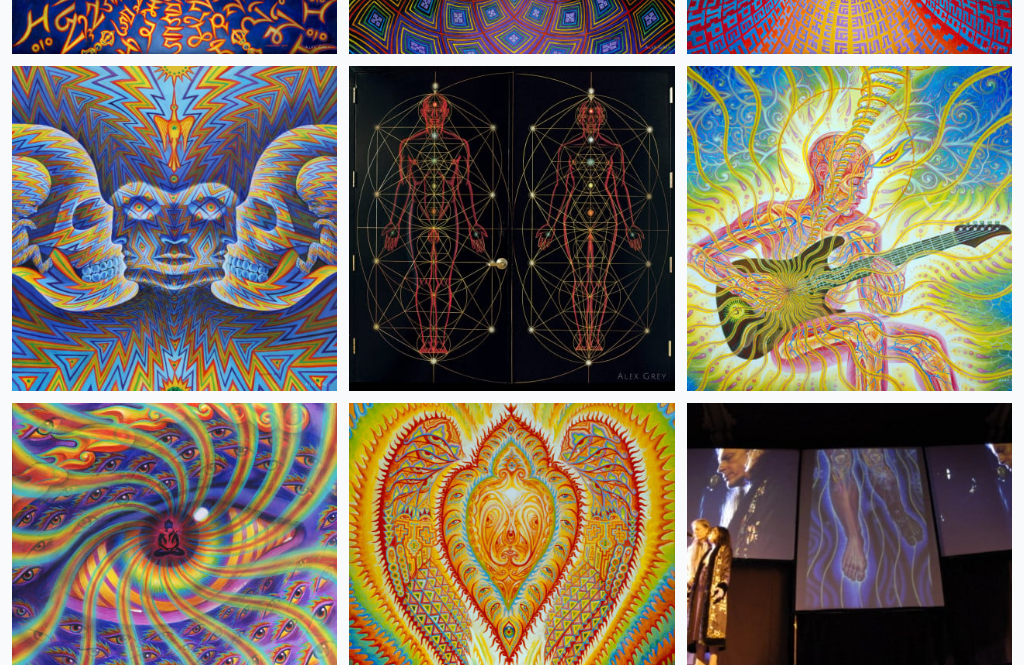 click at bounding box center [849, 229] 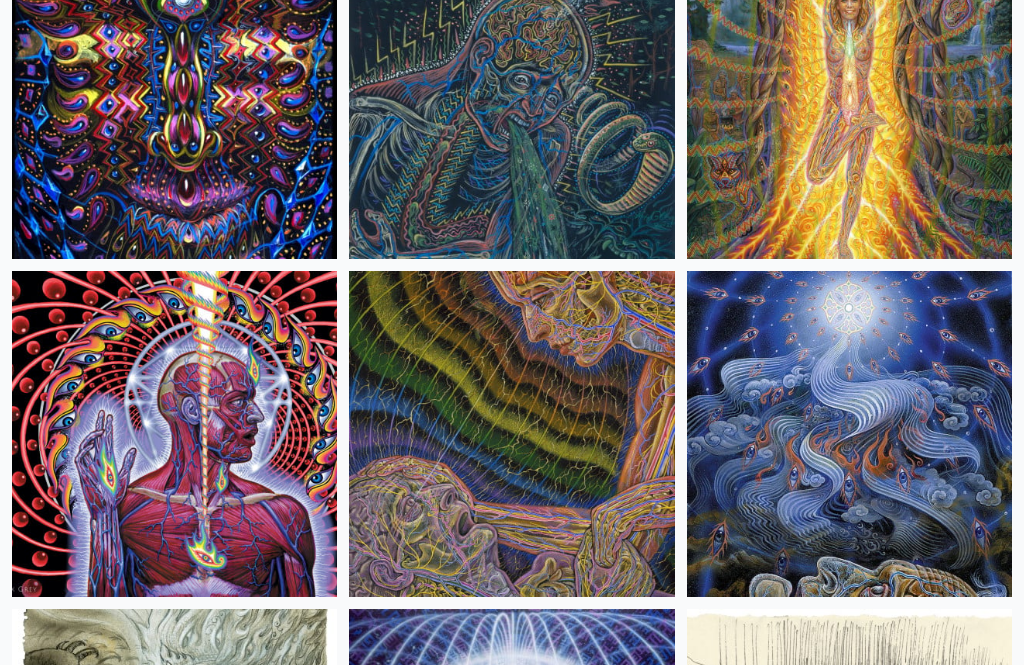 scroll, scrollTop: 17831, scrollLeft: 0, axis: vertical 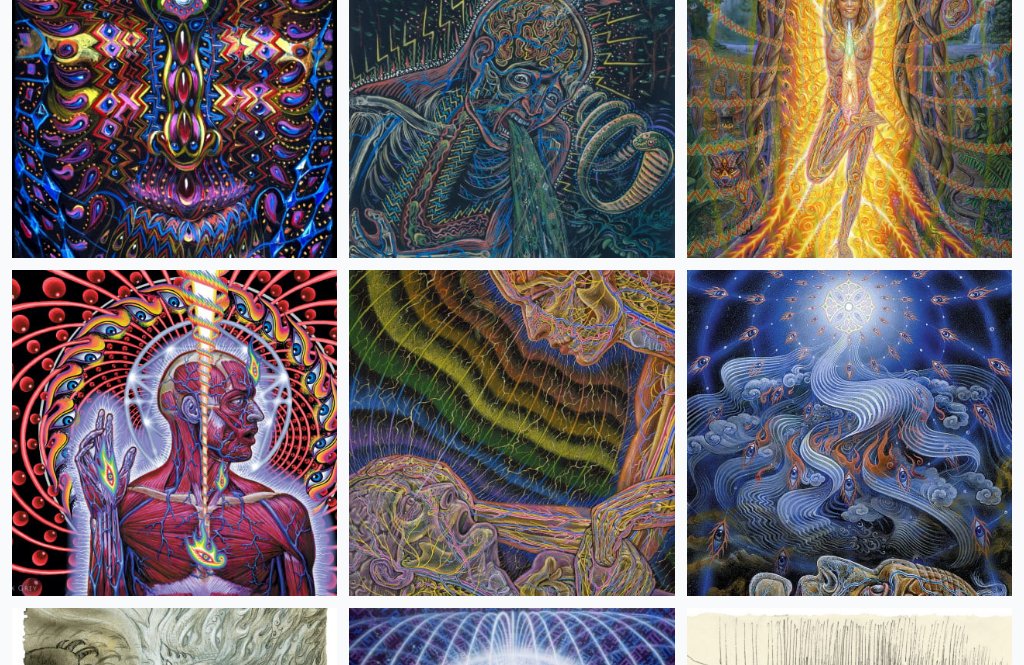 click at bounding box center [174, 433] 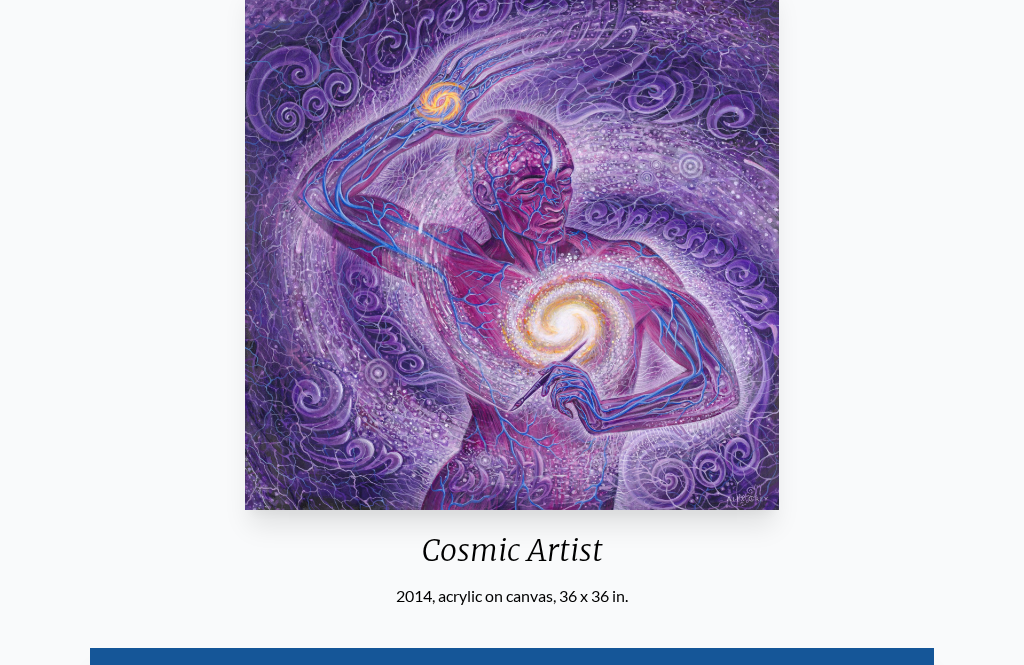 scroll, scrollTop: 0, scrollLeft: 0, axis: both 